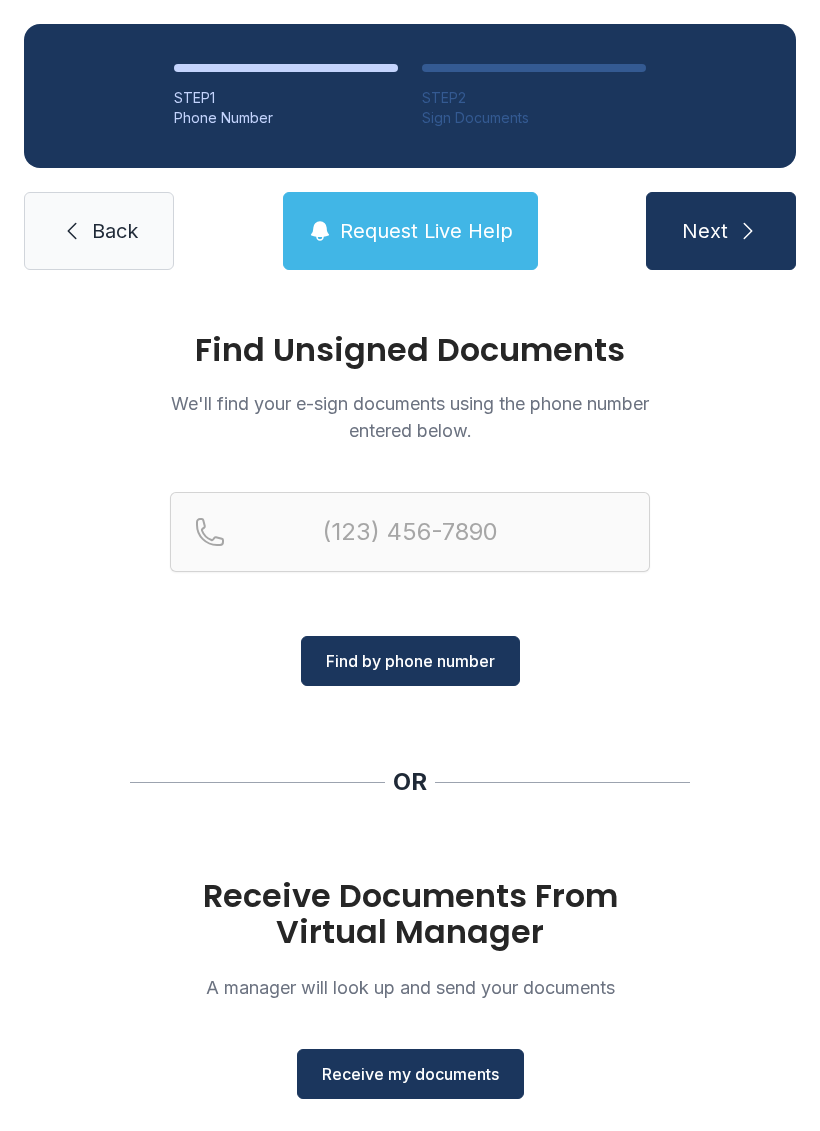 scroll, scrollTop: 0, scrollLeft: 0, axis: both 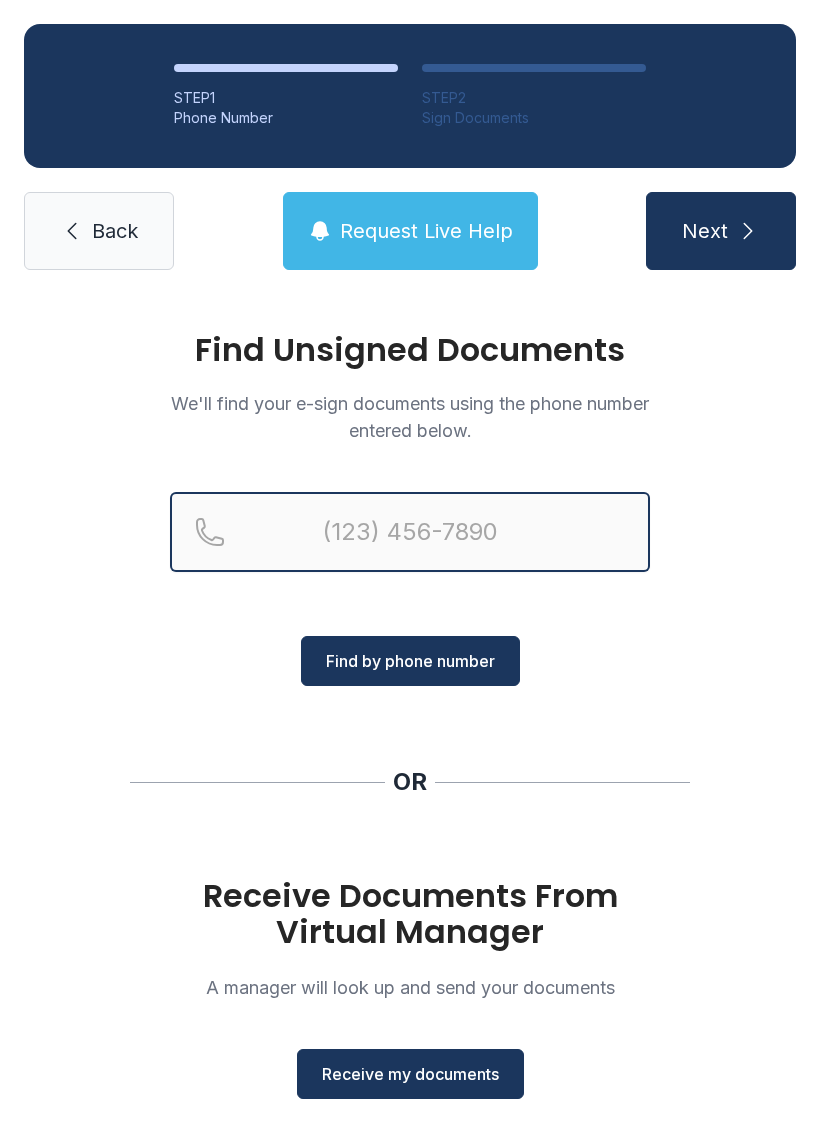 click at bounding box center [410, 532] 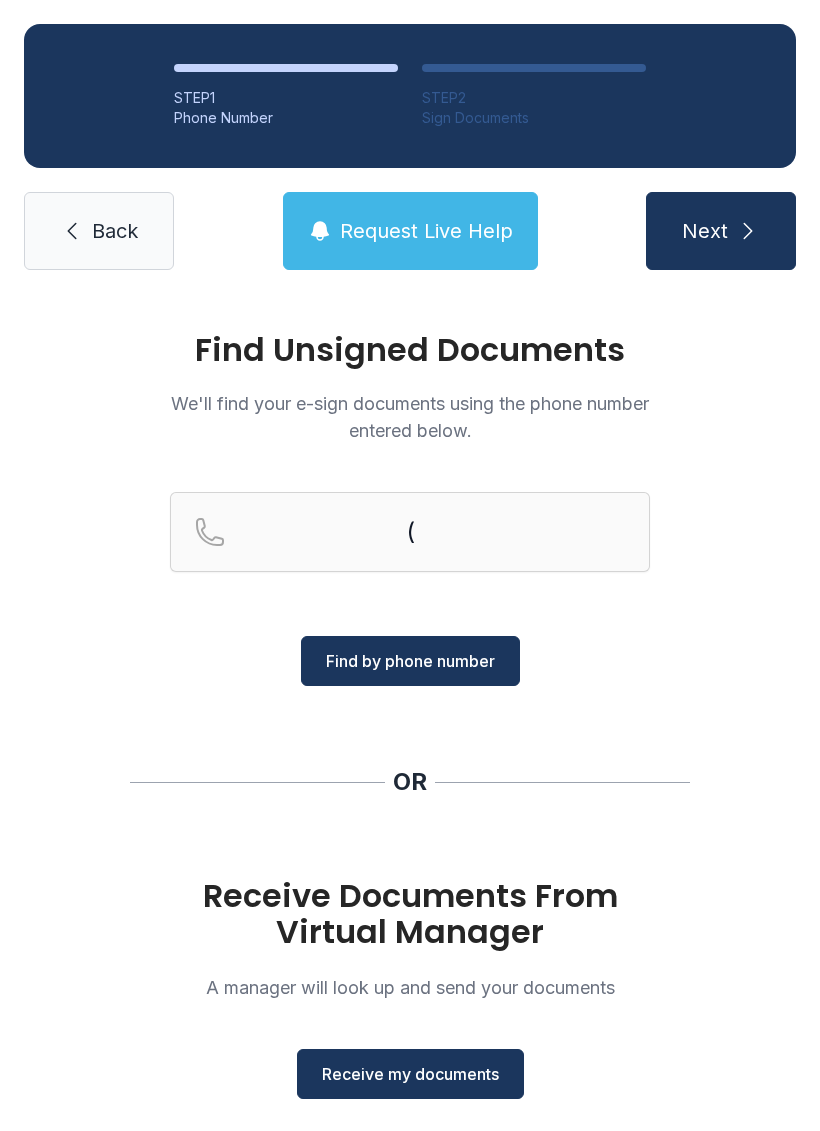 click on "Back" at bounding box center [99, 231] 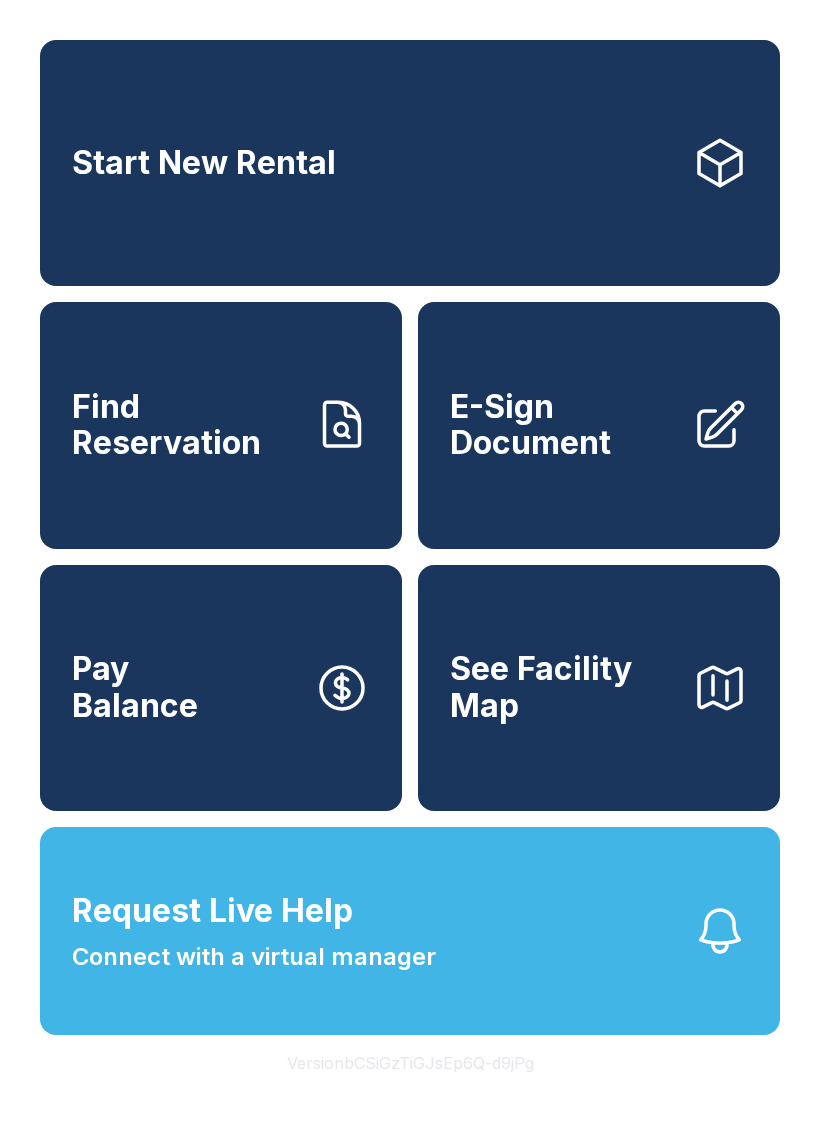 click on "E-Sign Document" at bounding box center [563, 425] 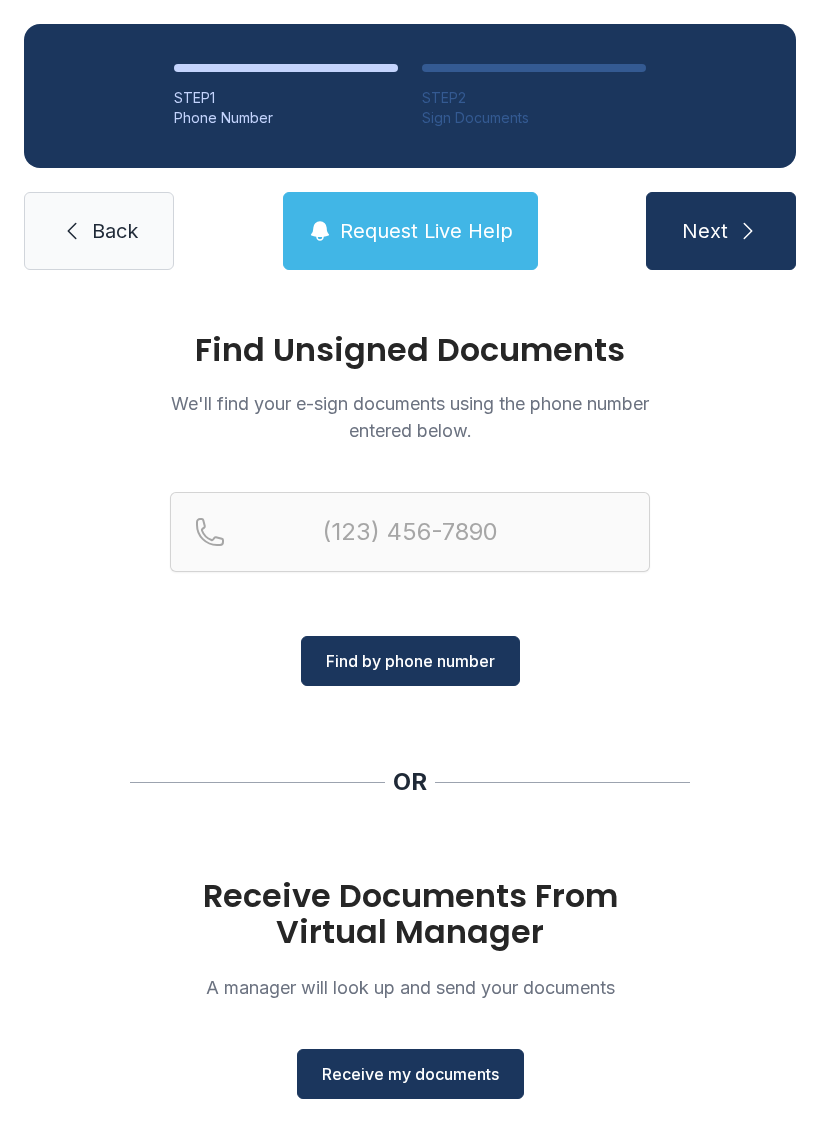 click on "Receive my documents" at bounding box center [410, 1074] 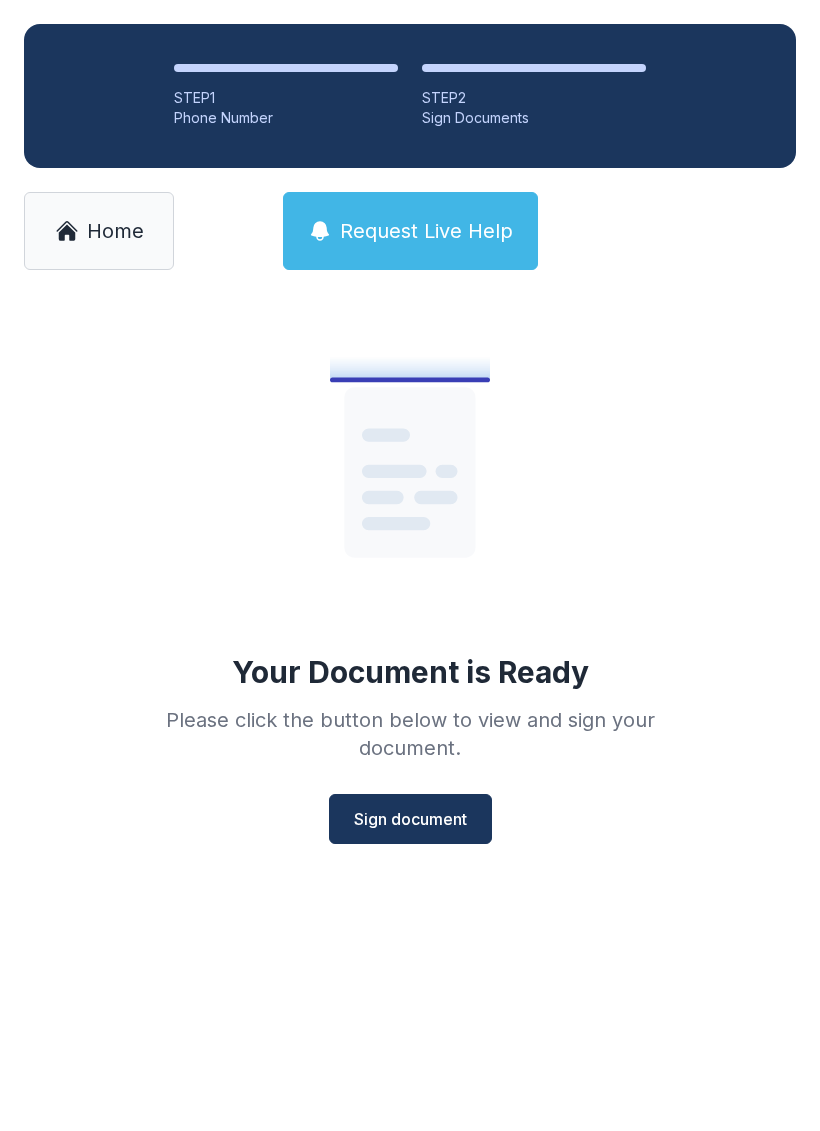 click on "Sign document" at bounding box center (410, 819) 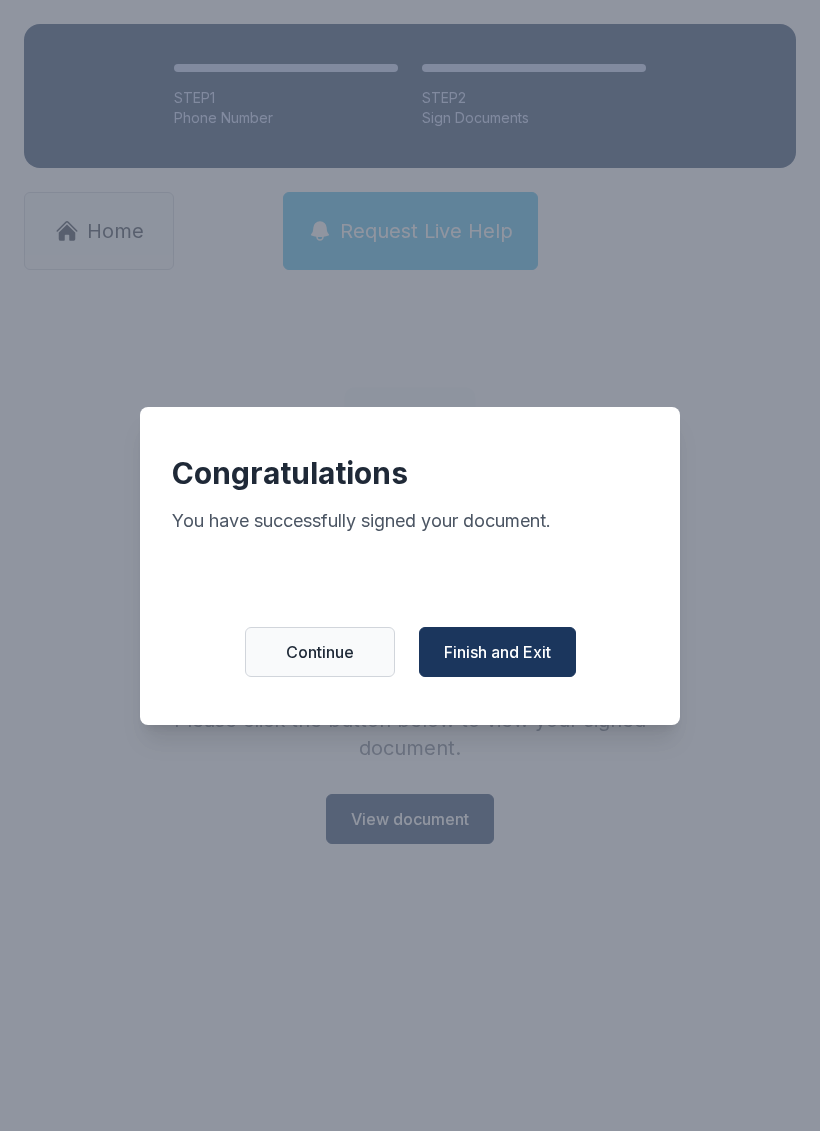 click on "Congratulations You have successfully signed your document. Continue Finish and Exit" at bounding box center [410, 566] 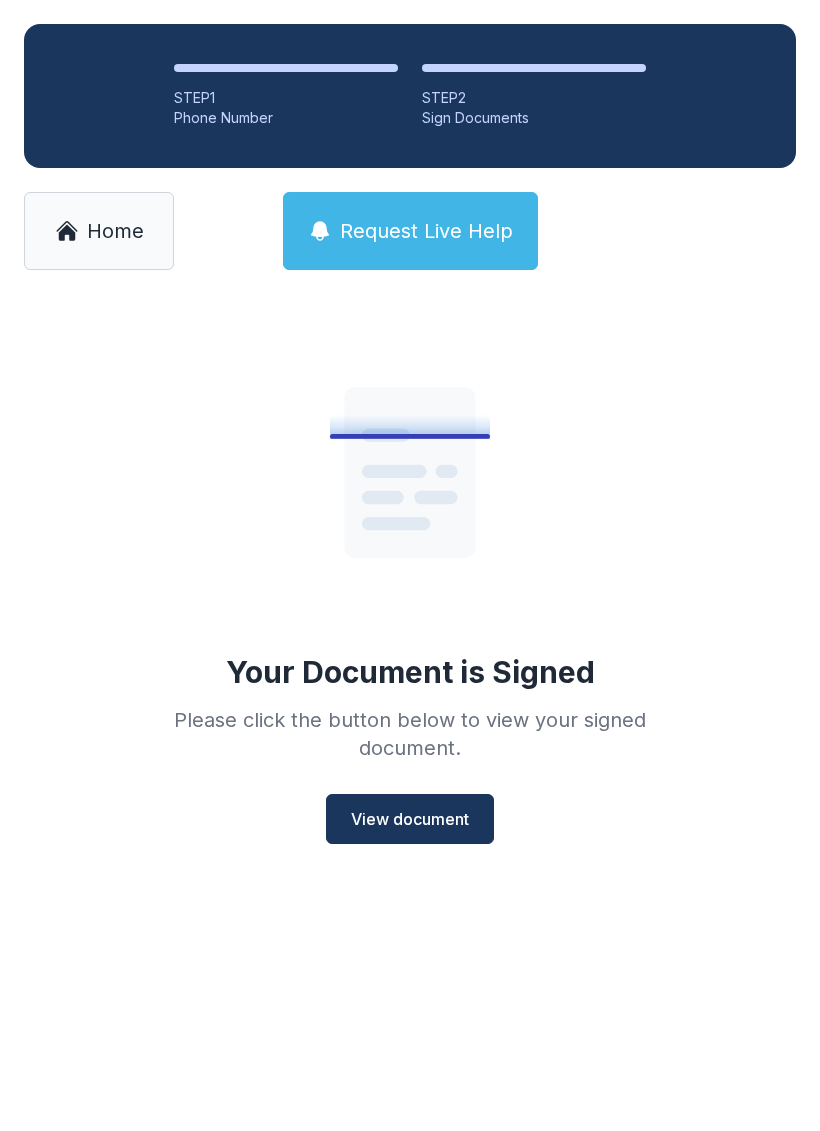 click on "View document" at bounding box center (410, 819) 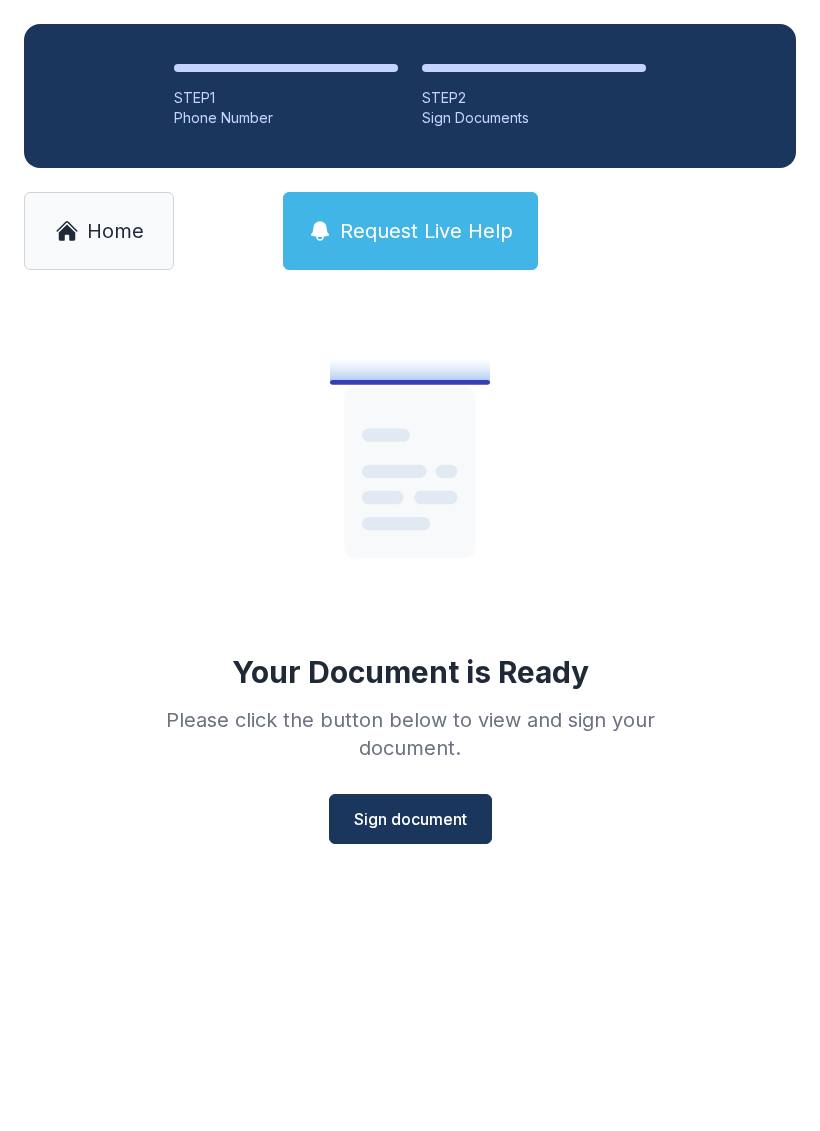 click on "Home" at bounding box center [99, 231] 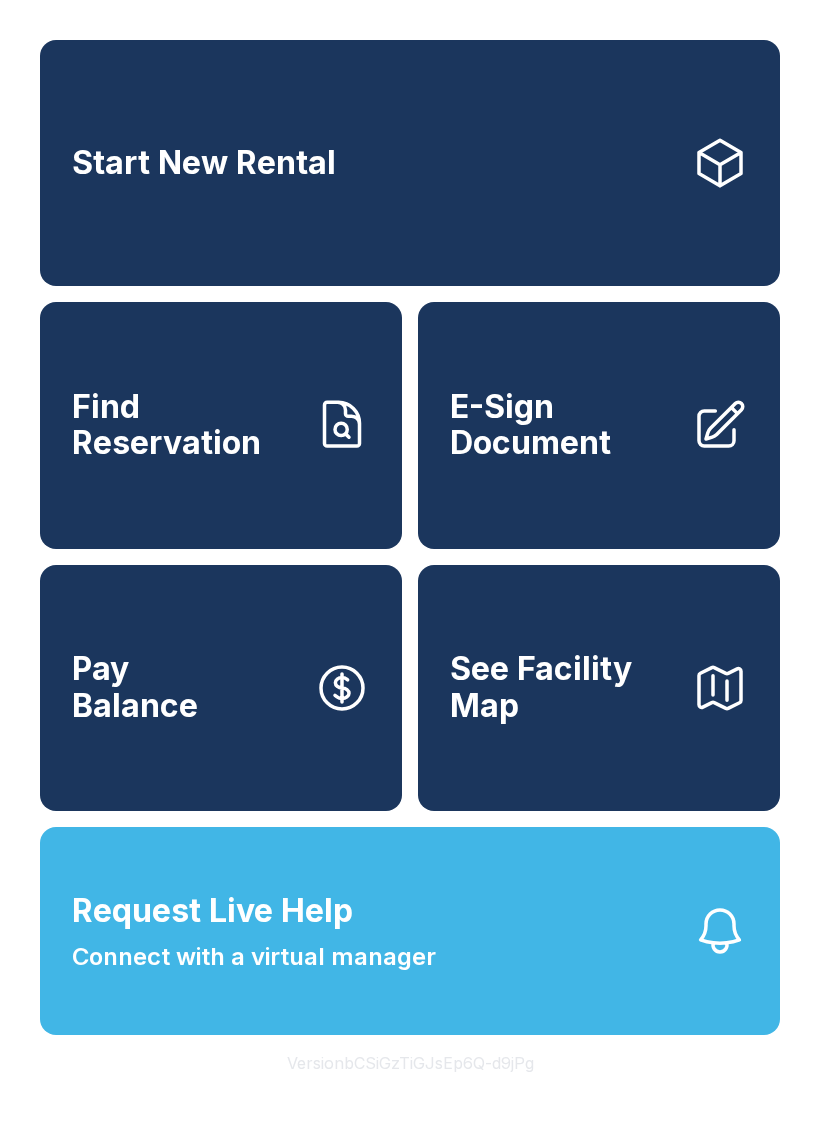 click on "E-Sign Document" at bounding box center [563, 425] 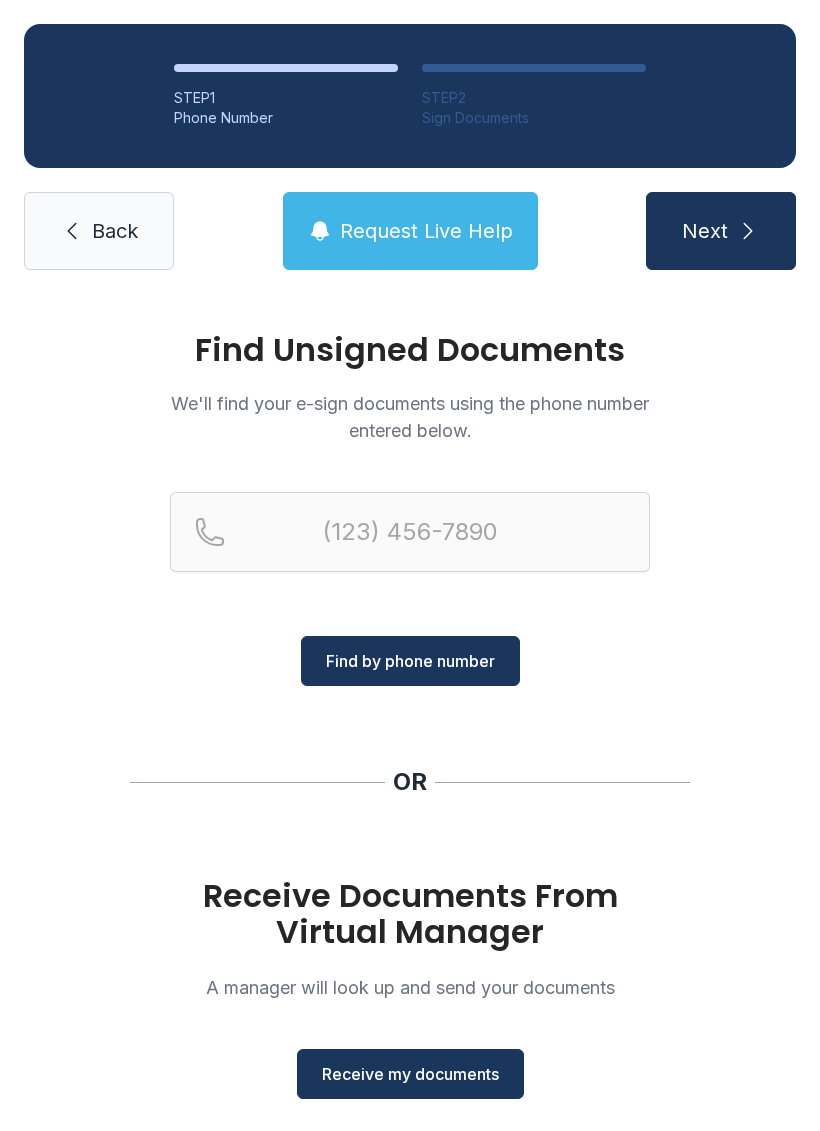 click on "Receive my documents" at bounding box center [410, 1074] 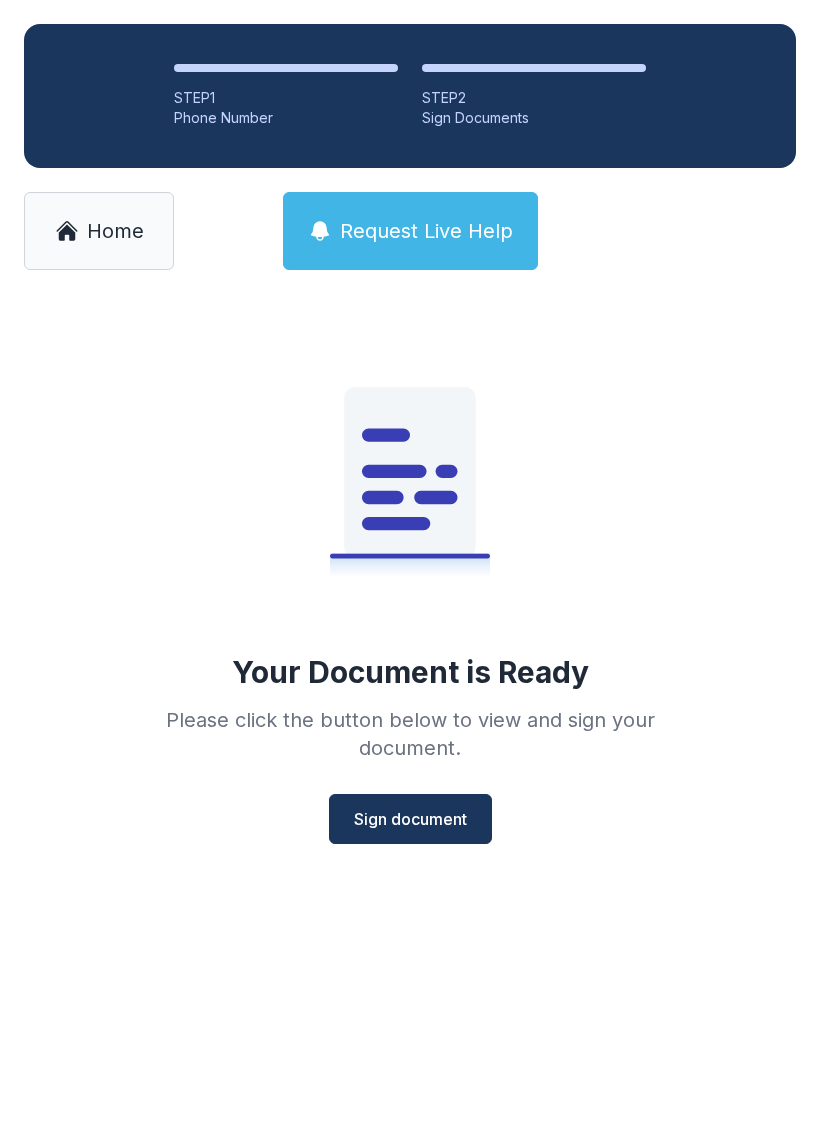 click on "Sign document" at bounding box center (410, 819) 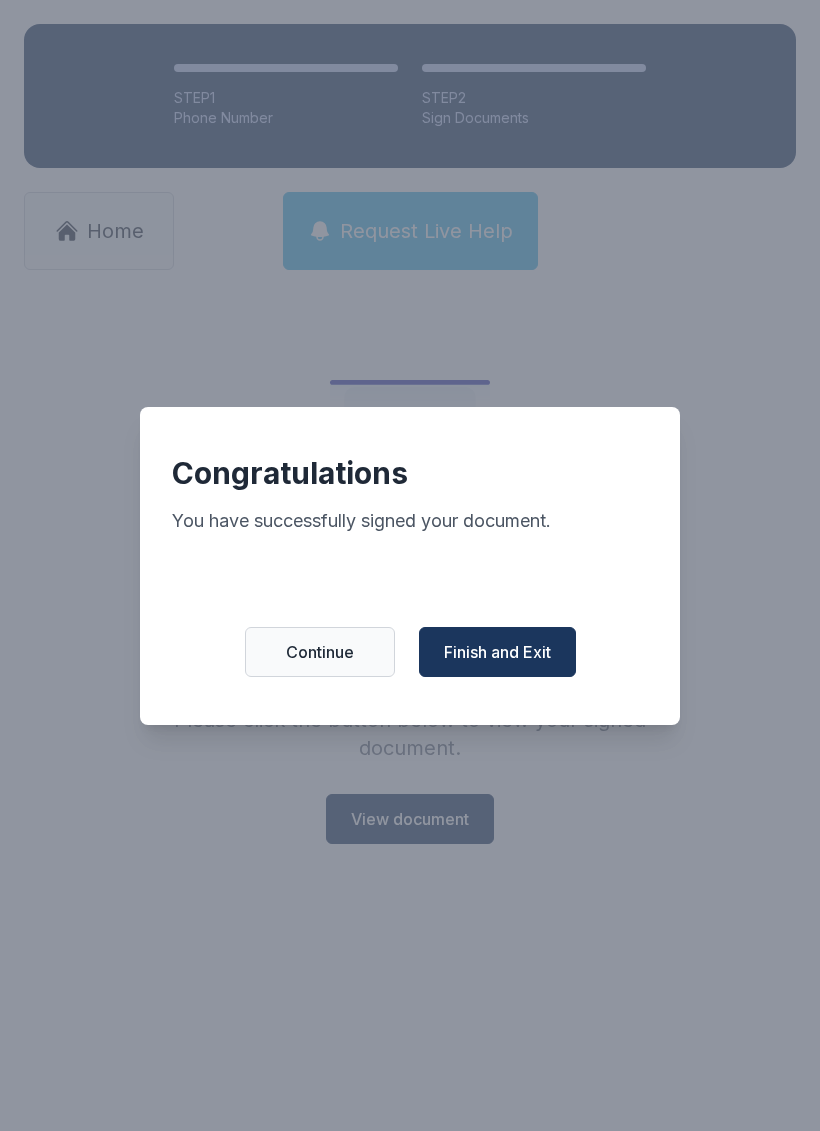 click on "Continue" at bounding box center [320, 652] 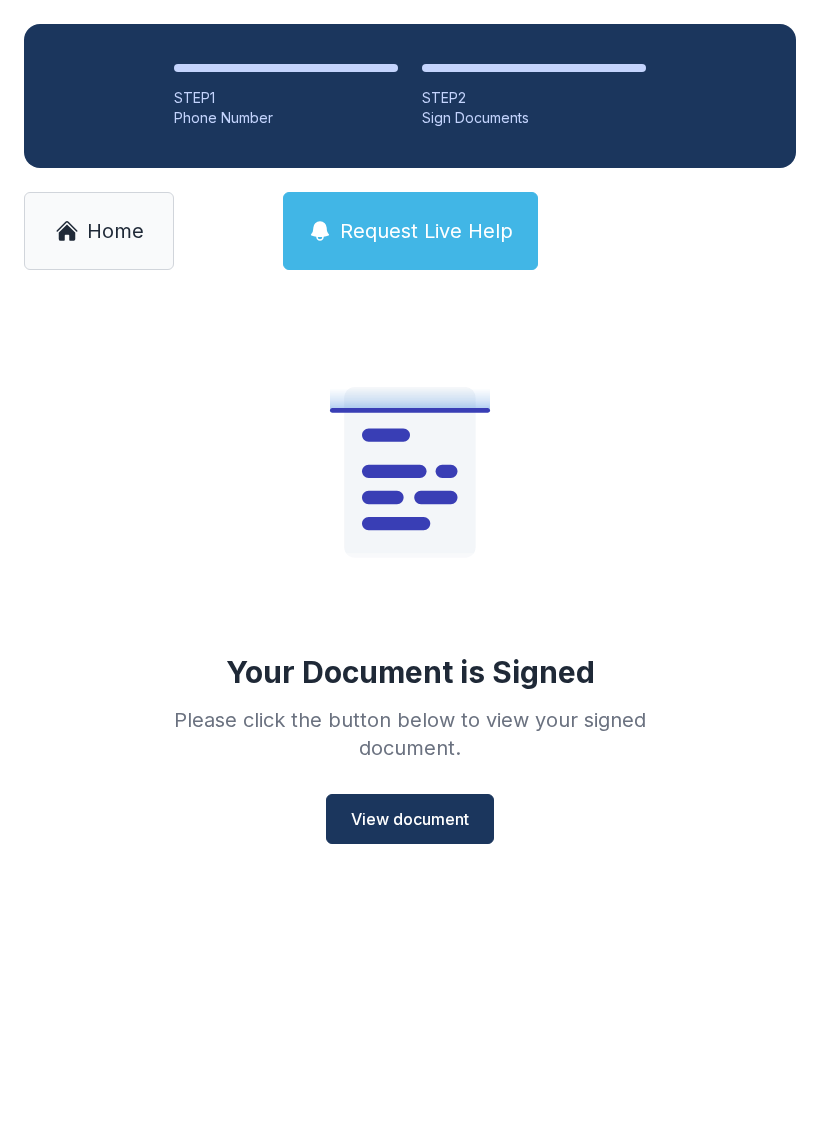 click on "Home" at bounding box center [115, 231] 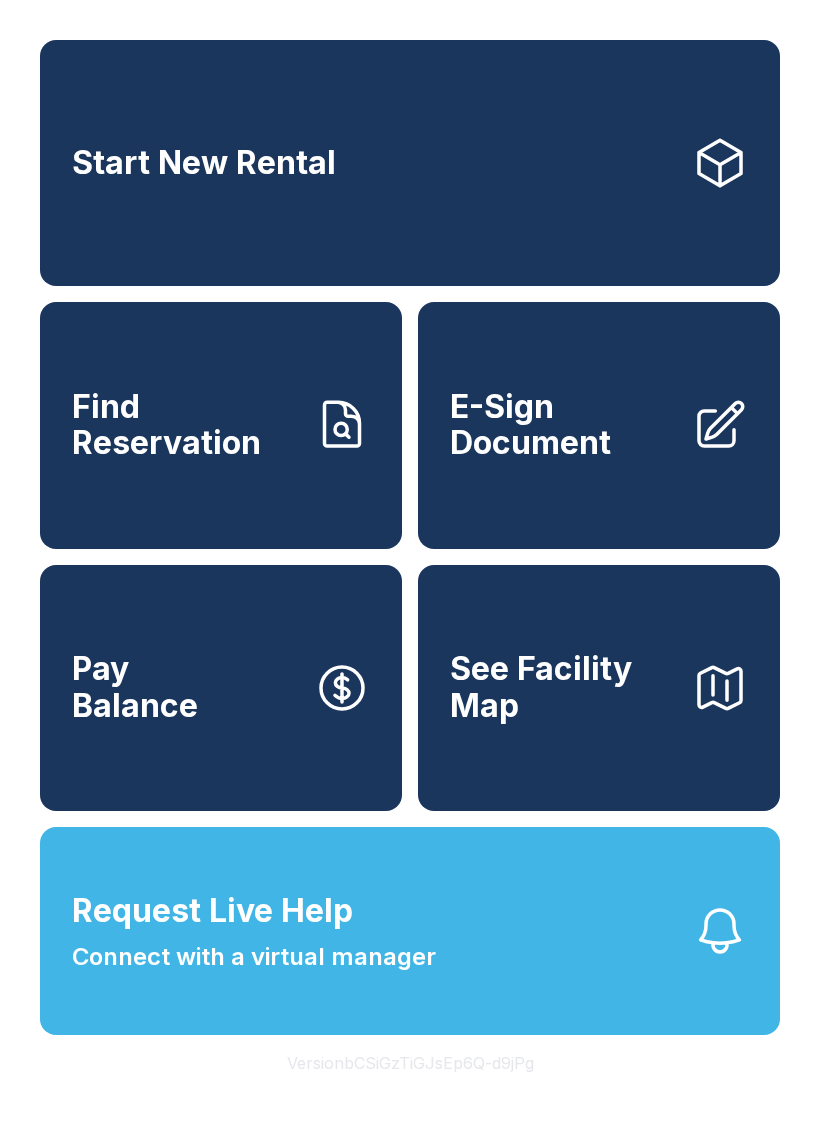 click on "E-Sign Document" at bounding box center (563, 425) 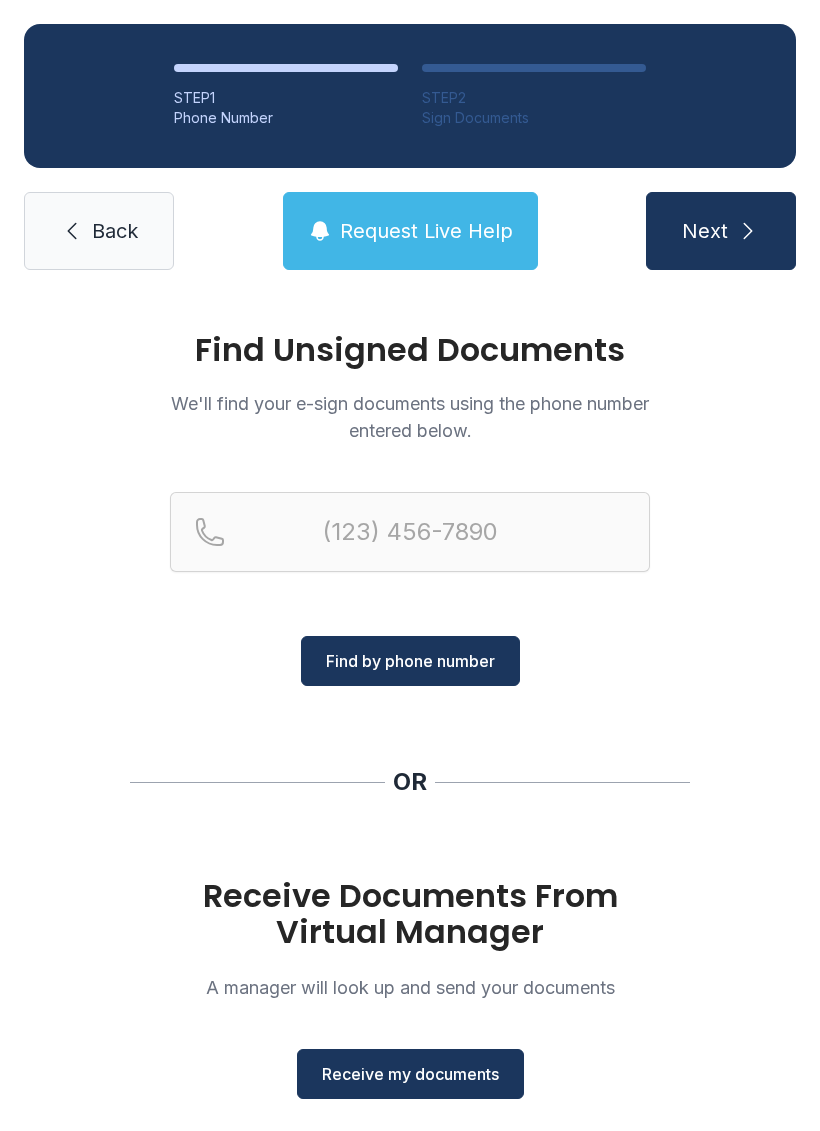 click on "Receive my documents" at bounding box center [410, 1074] 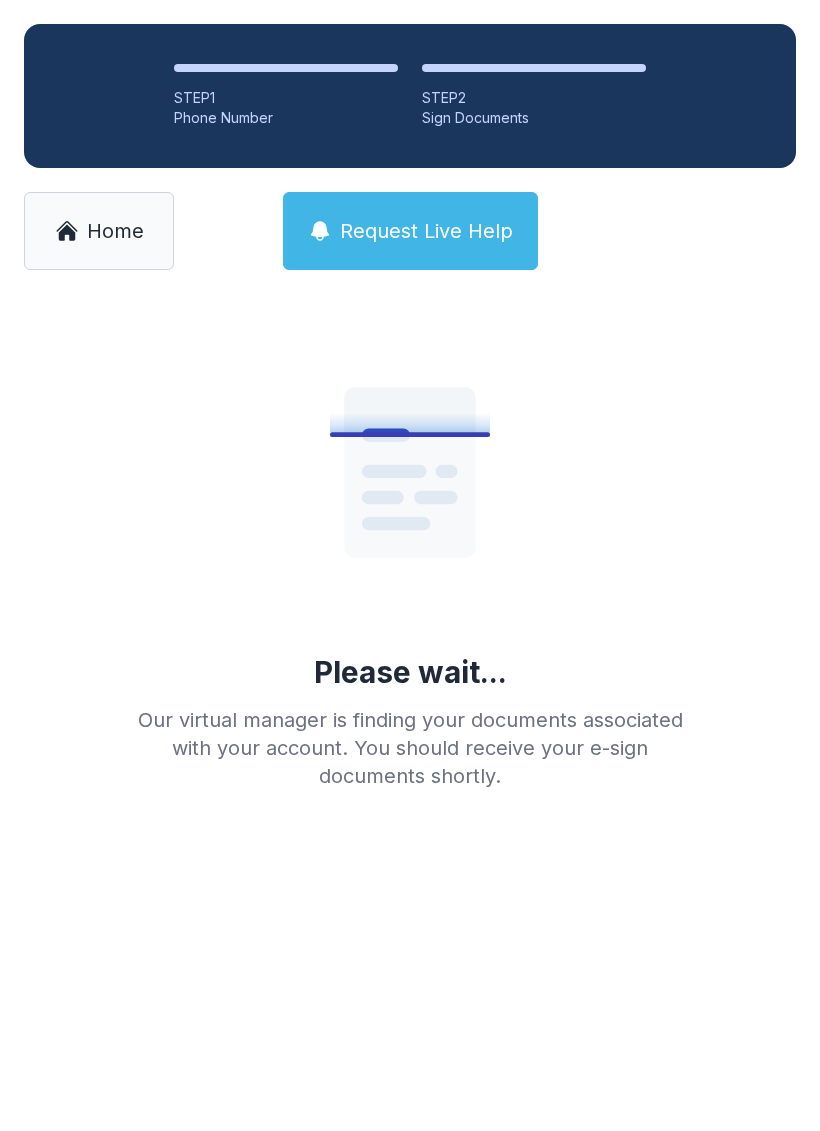 click on "Home" at bounding box center (115, 231) 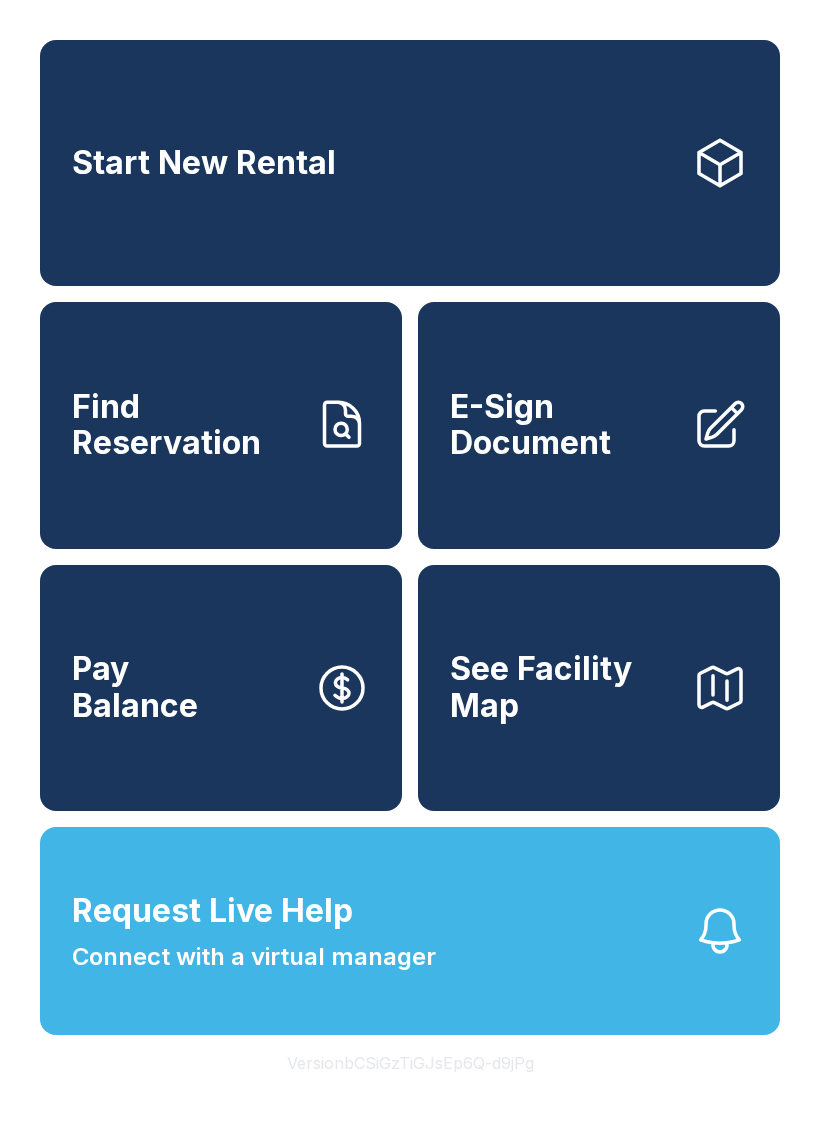click on "E-Sign Document" at bounding box center (563, 425) 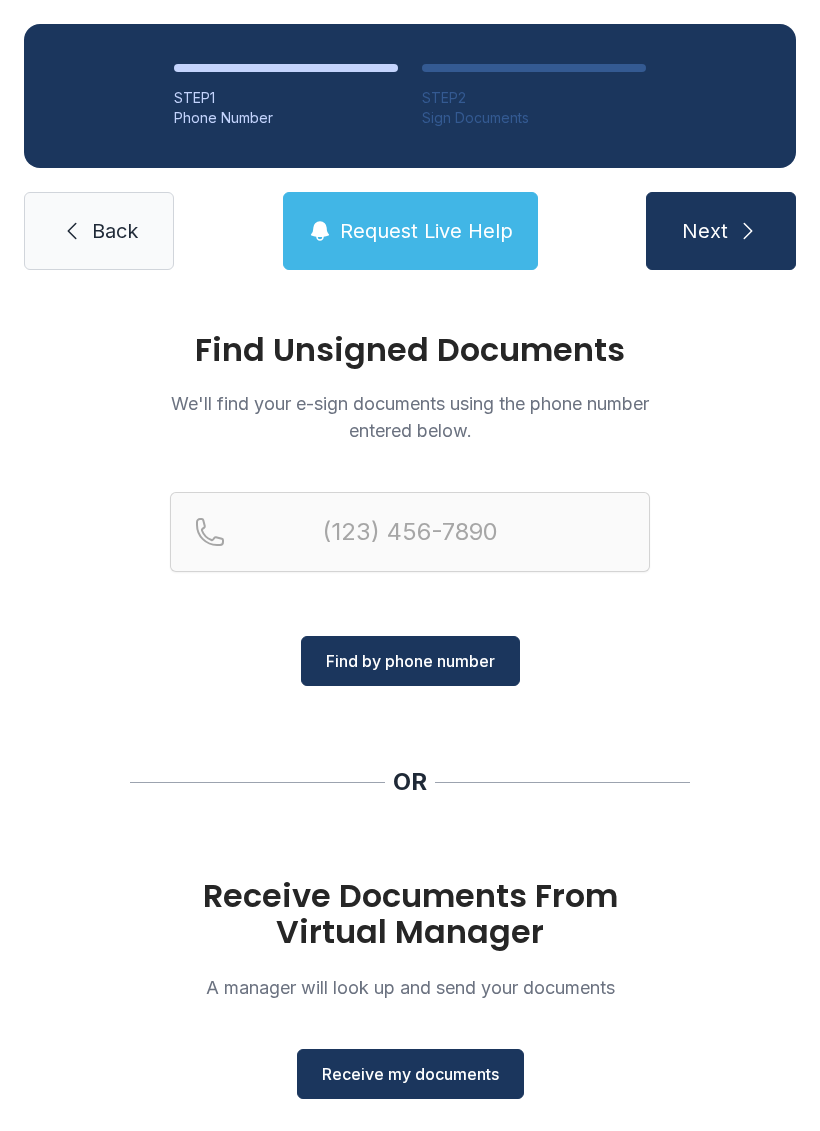 click on "Receive my documents" at bounding box center [410, 1074] 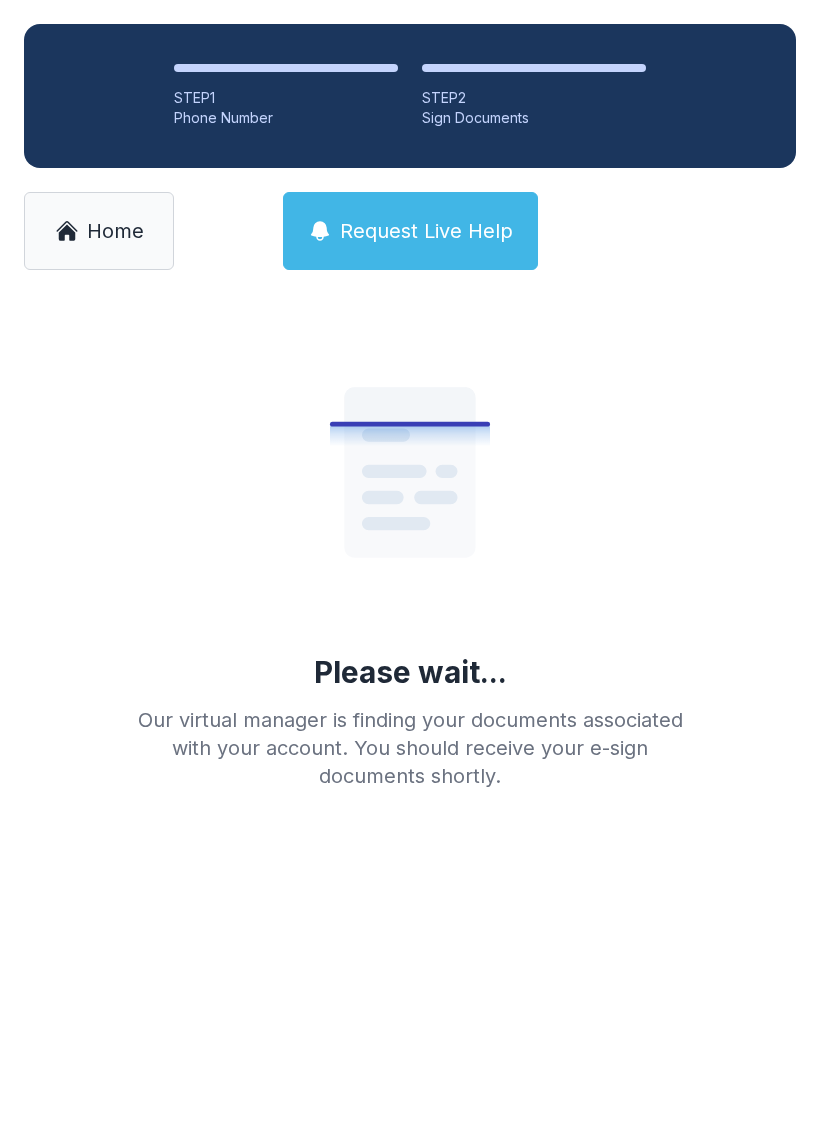 click on "Home" at bounding box center [115, 231] 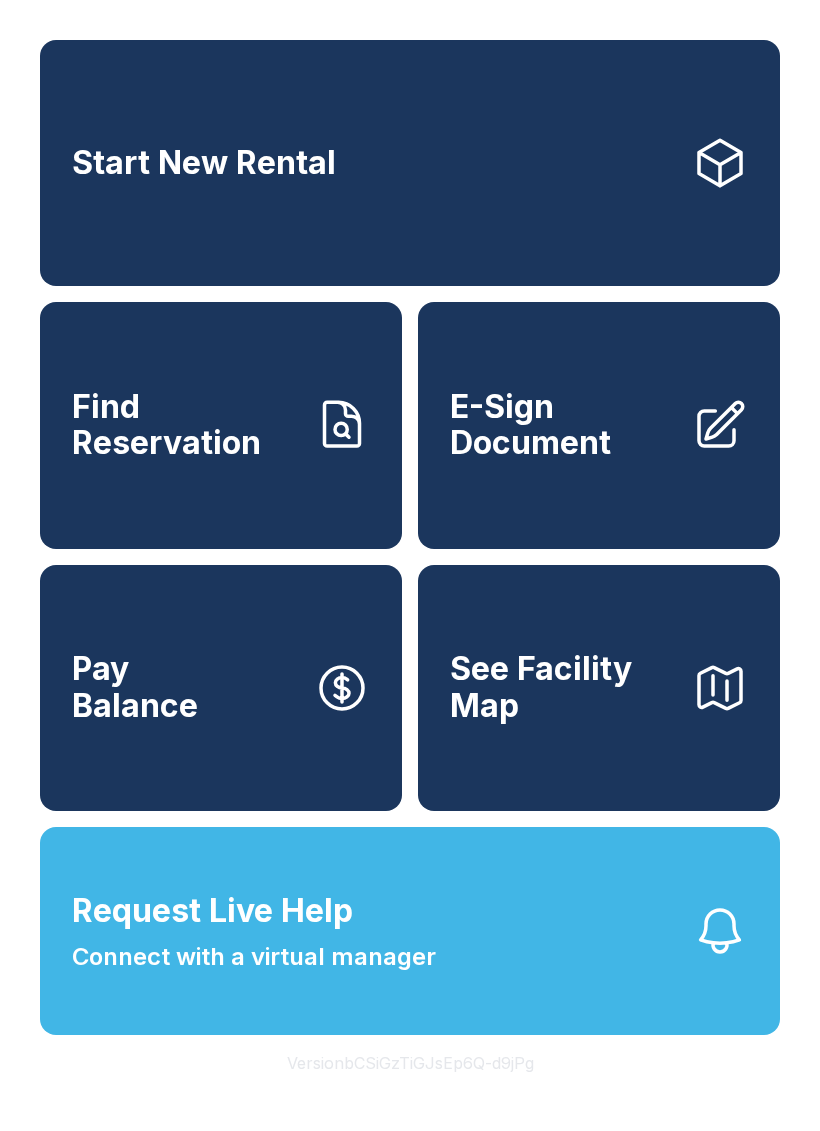 click on "E-Sign Document" at bounding box center [599, 425] 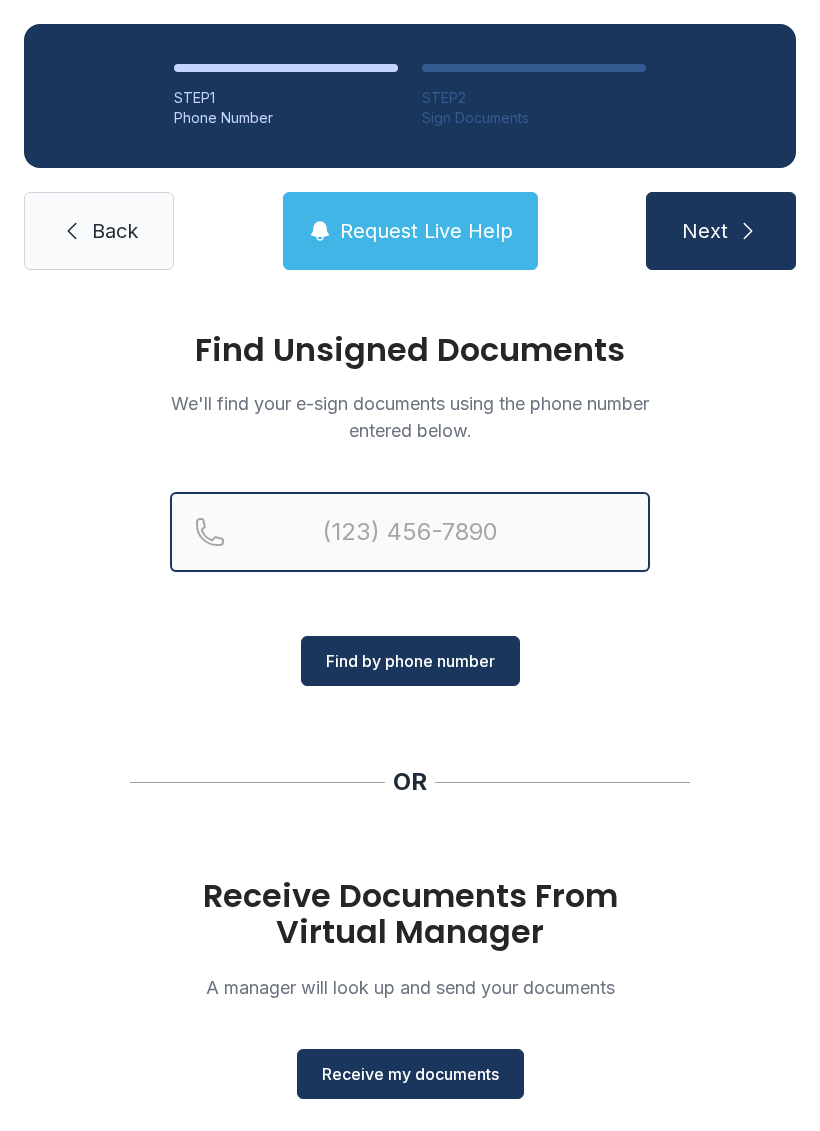click at bounding box center [410, 532] 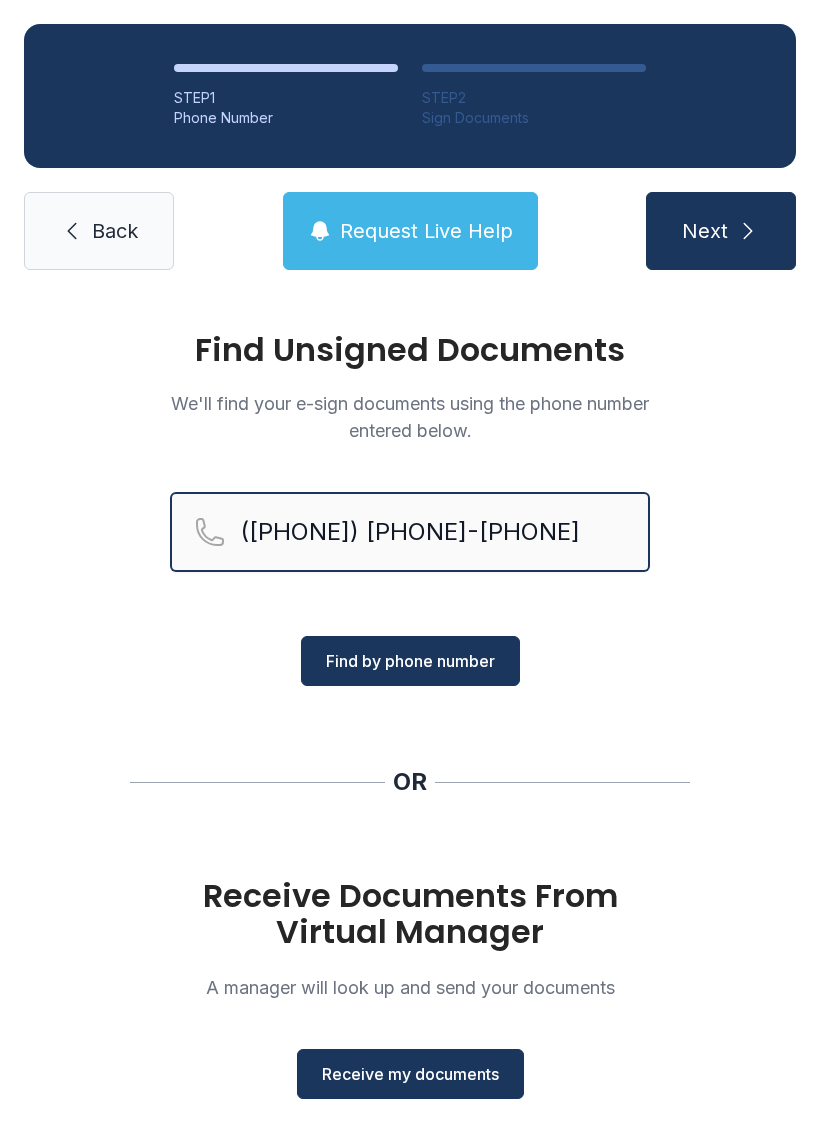 type on "([PHONE]) [PHONE]-[PHONE]" 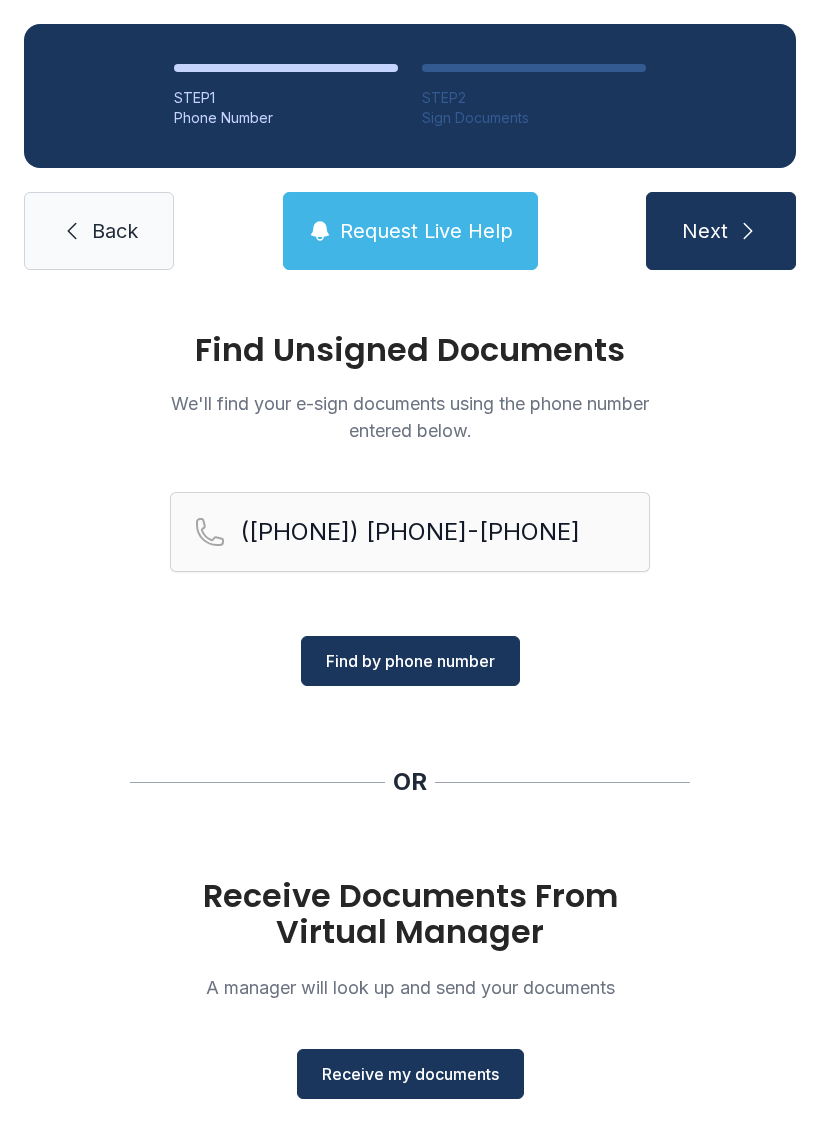 click on "Find by phone number" at bounding box center [410, 661] 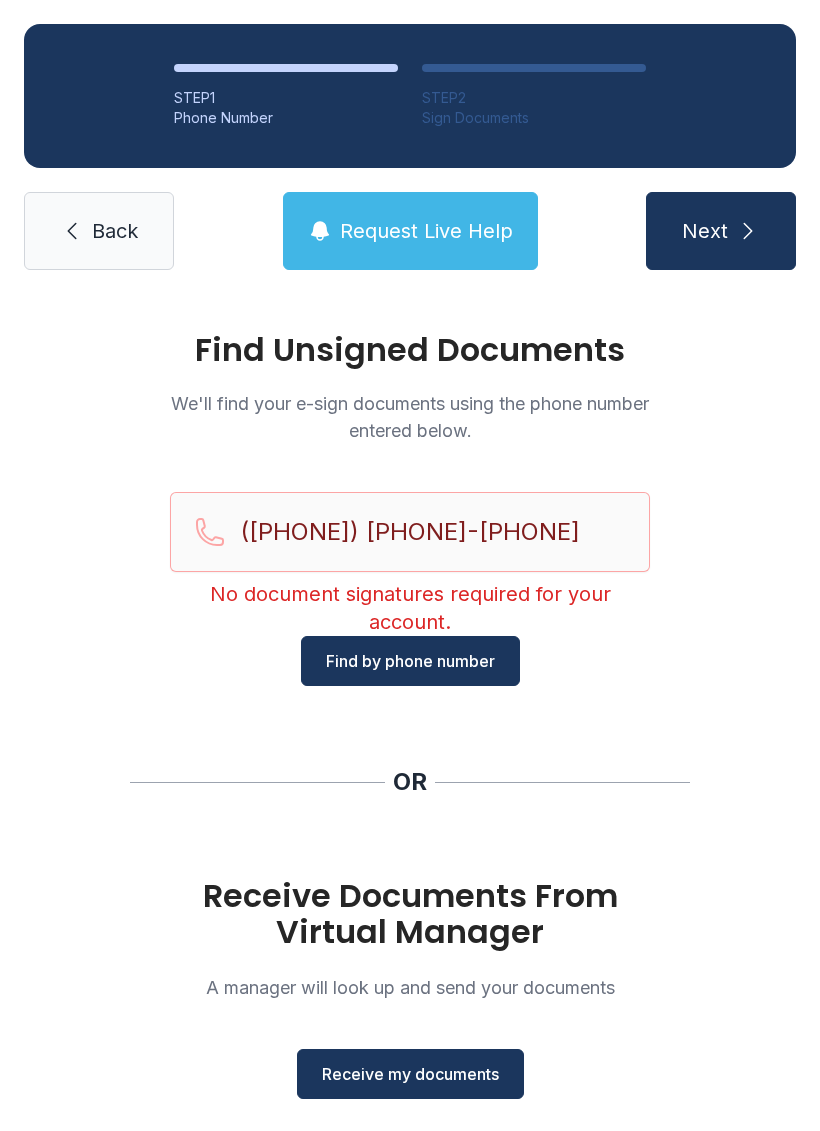 click on "Back" at bounding box center [99, 231] 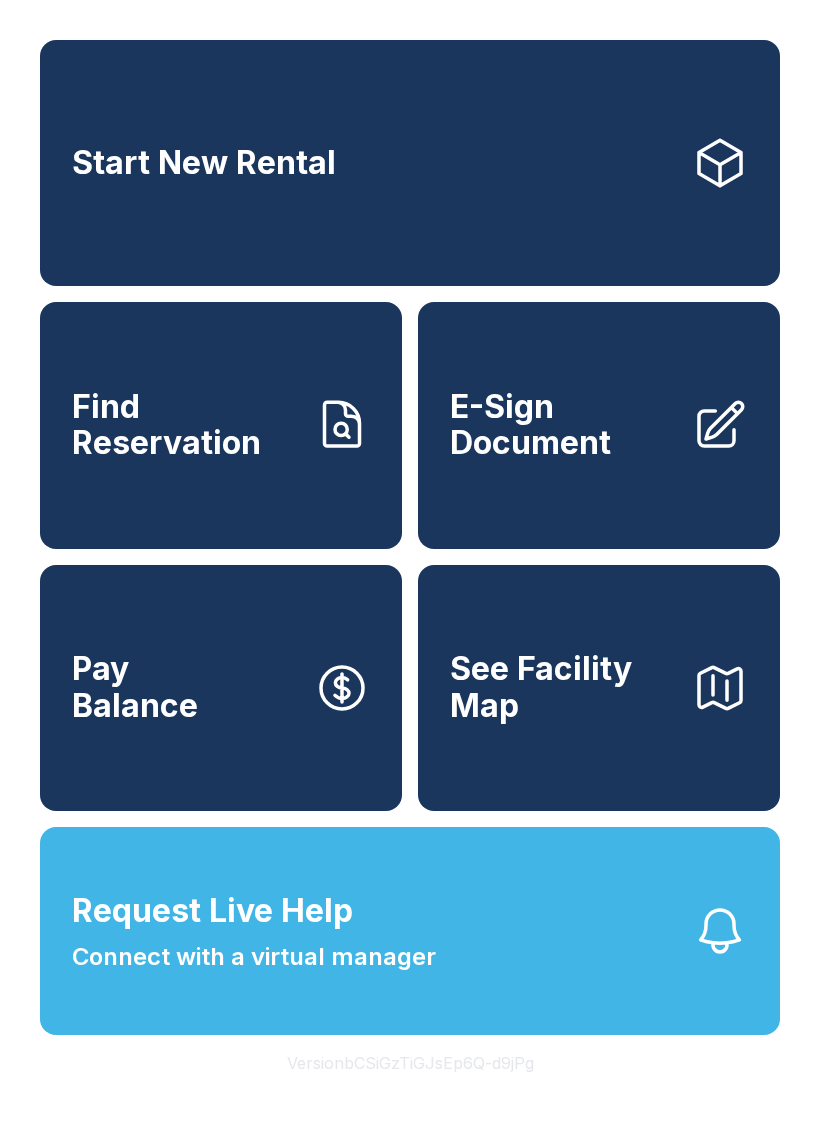 click on "E-Sign Document" at bounding box center (599, 425) 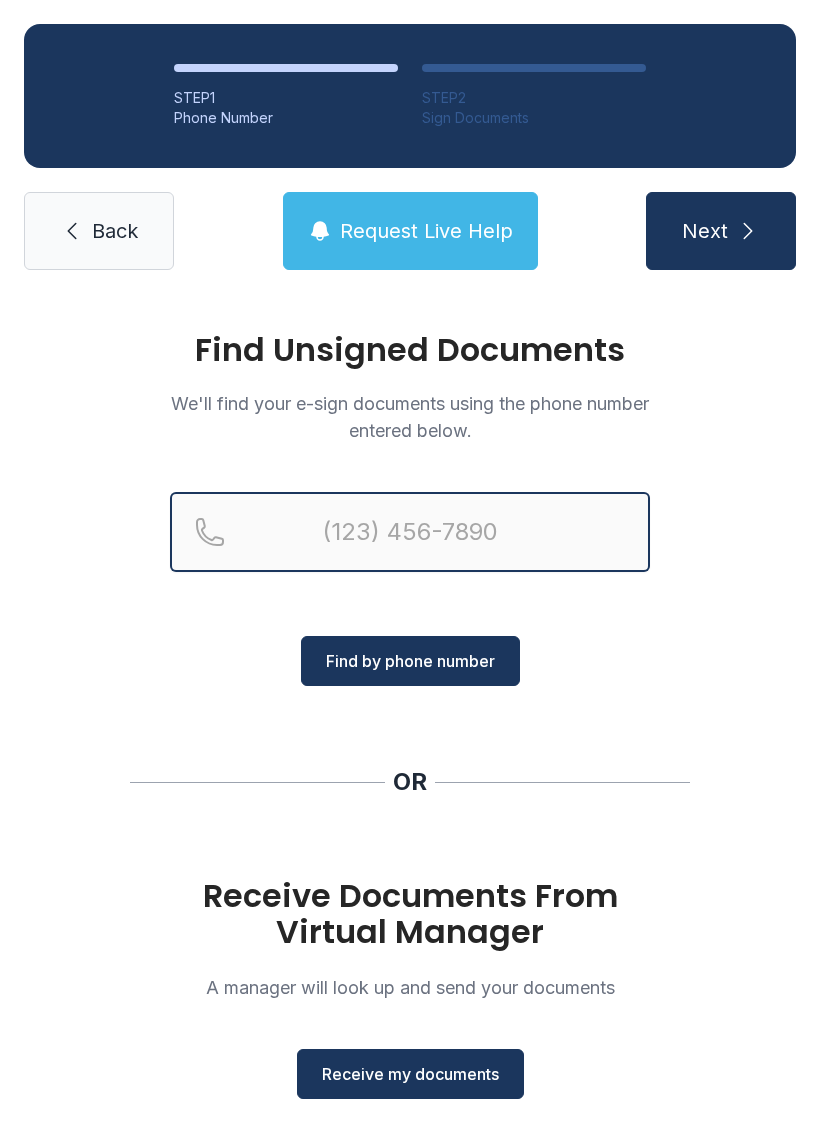 click at bounding box center (410, 532) 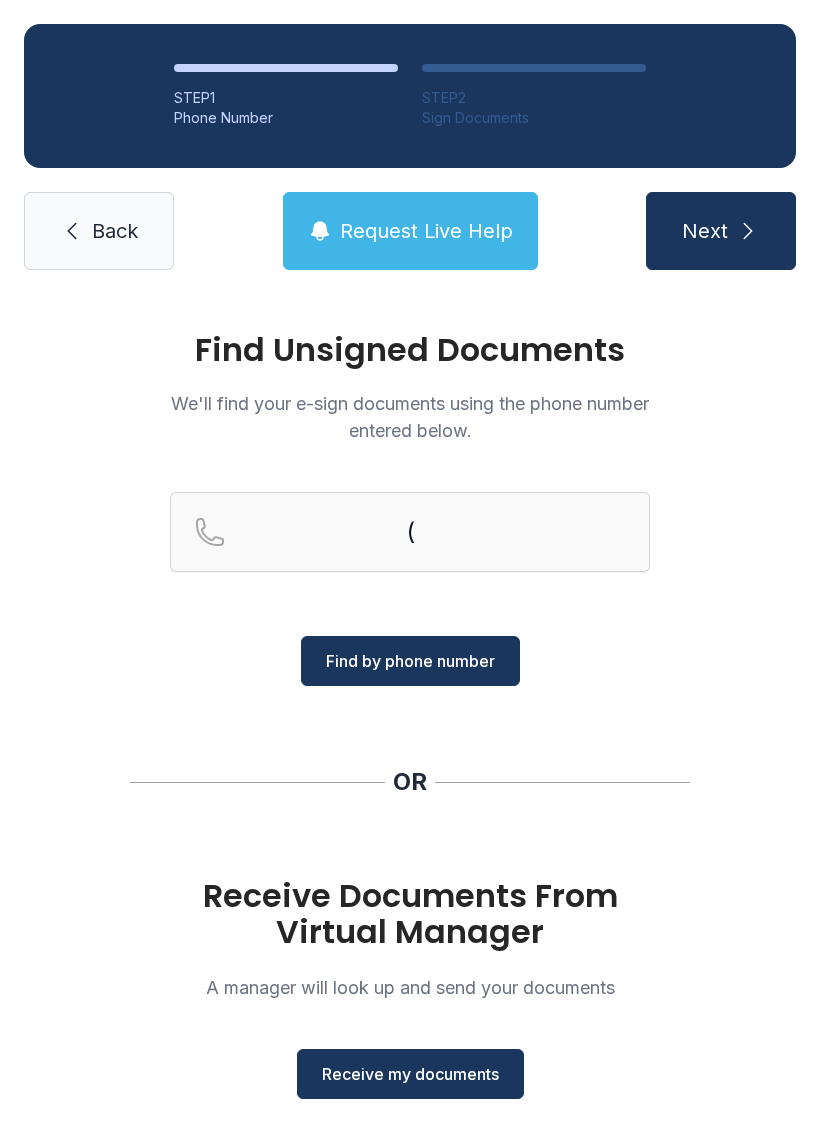 click on "Find by phone number" at bounding box center [410, 661] 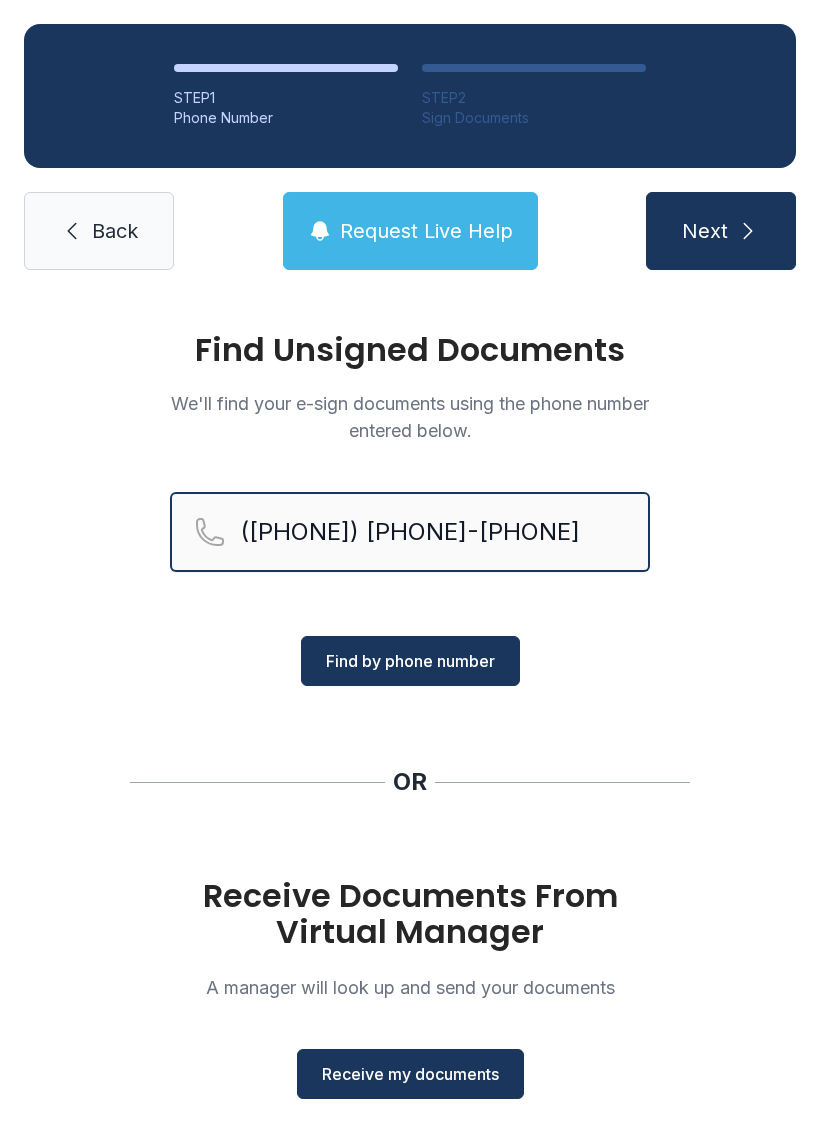 type on "([PHONE]) [PHONE]-[PHONE]" 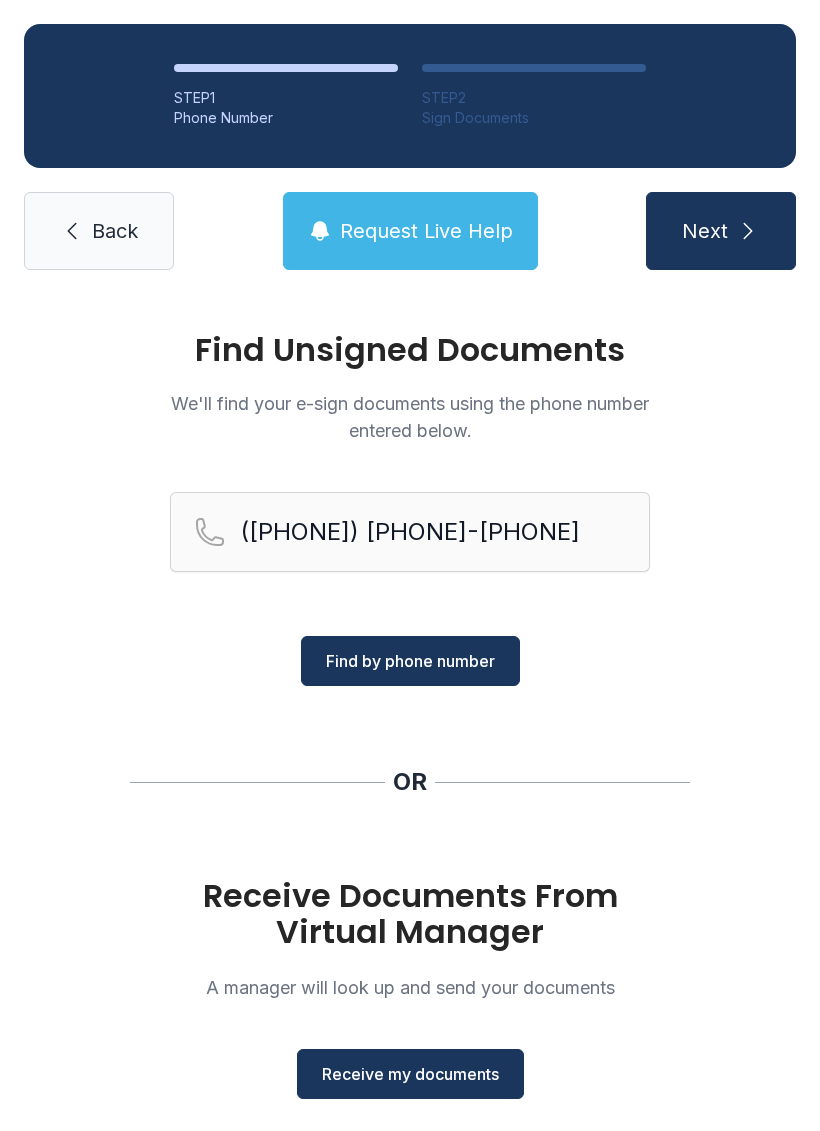 click on "Find by phone number" at bounding box center (410, 661) 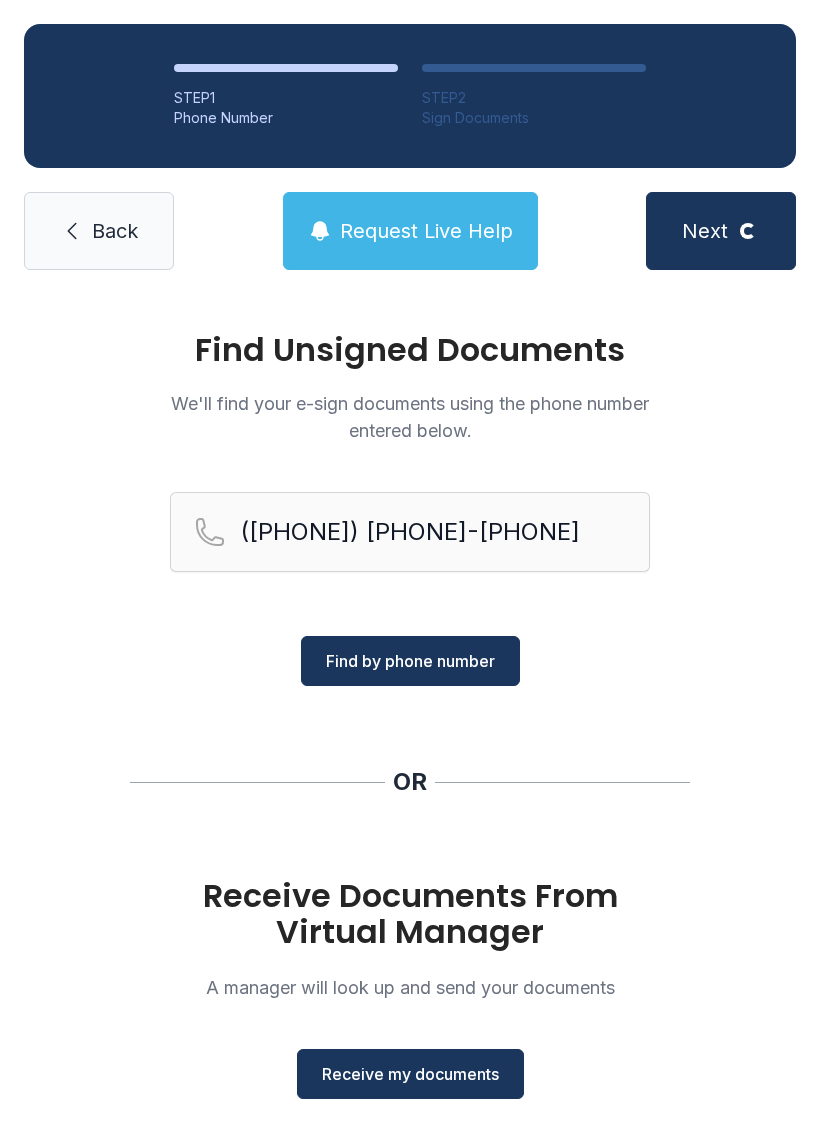 click on "Find by phone number" at bounding box center [410, 661] 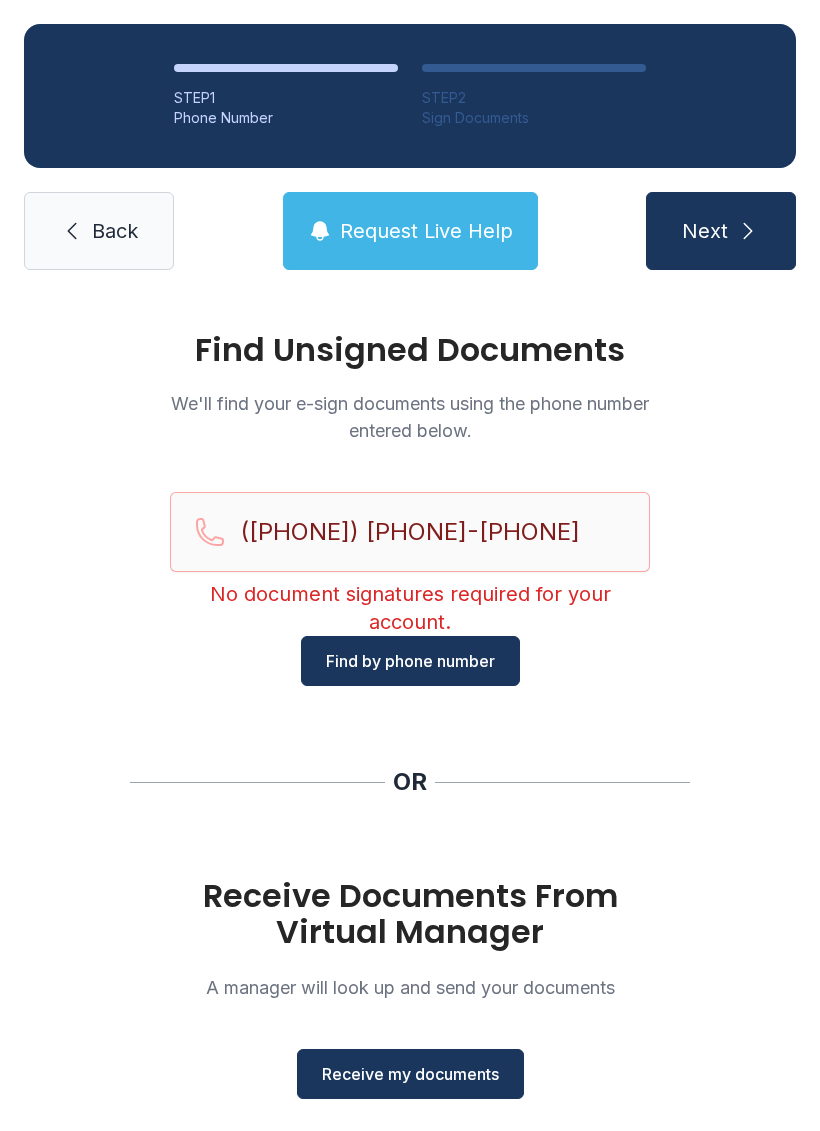click on "Receive my documents" at bounding box center [410, 1074] 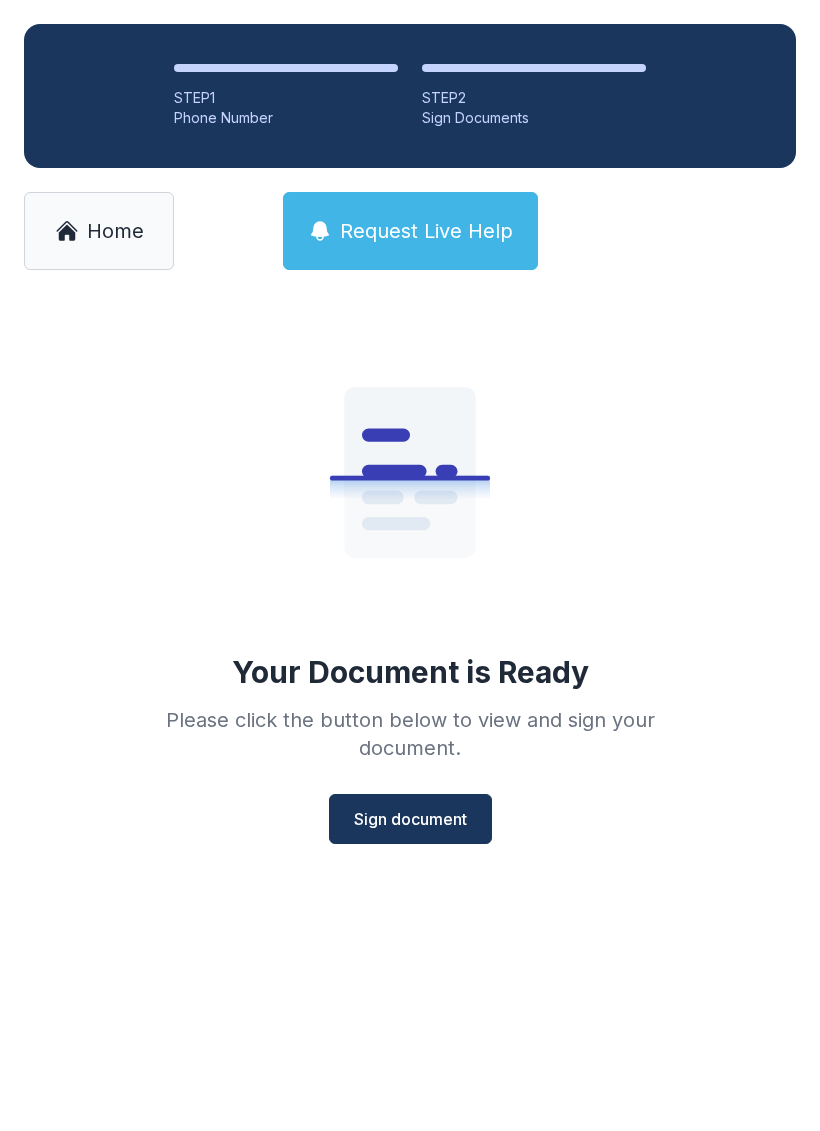 click on "Sign document" at bounding box center (410, 819) 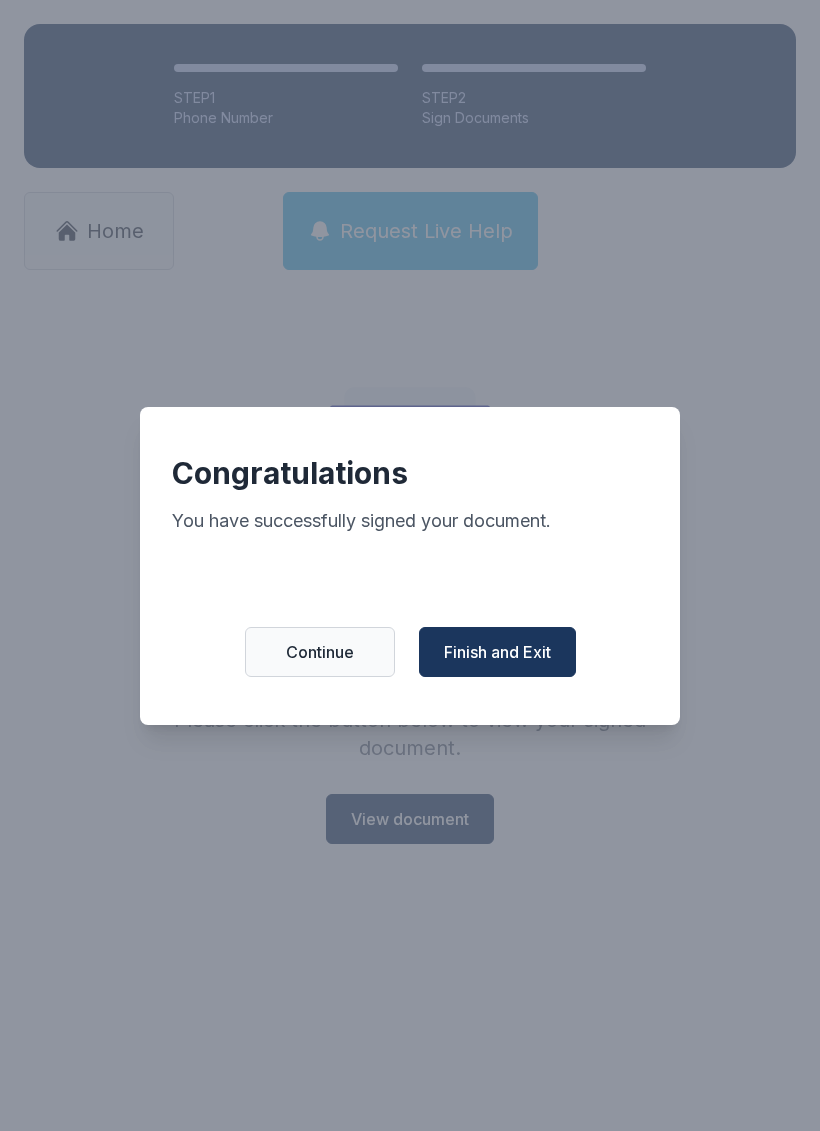 click on "Continue" at bounding box center [320, 652] 